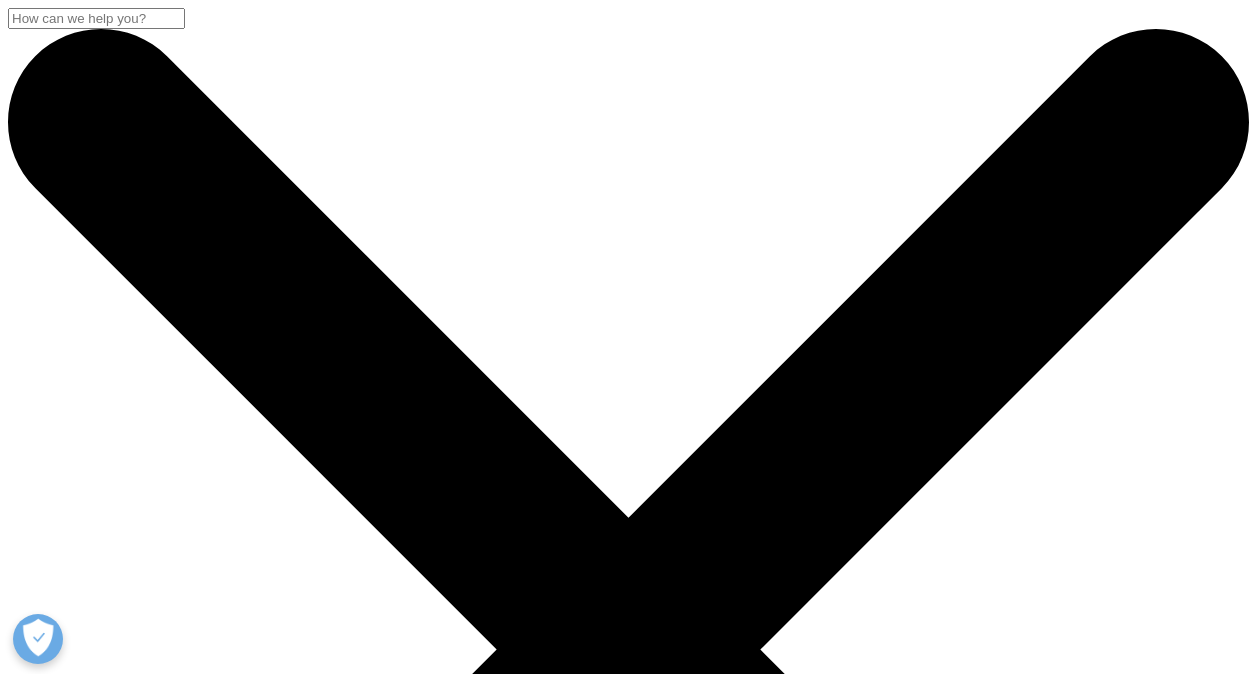 scroll, scrollTop: 3108, scrollLeft: 0, axis: vertical 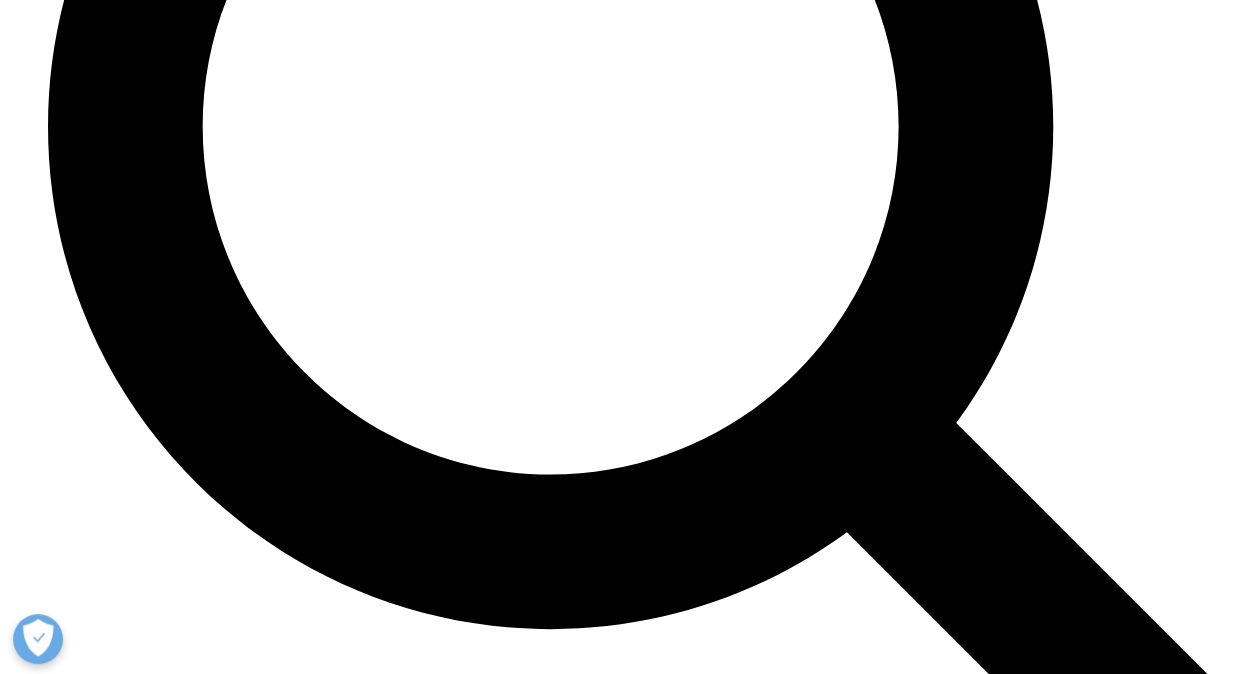 drag, startPoint x: 537, startPoint y: 296, endPoint x: 580, endPoint y: 465, distance: 174.38463 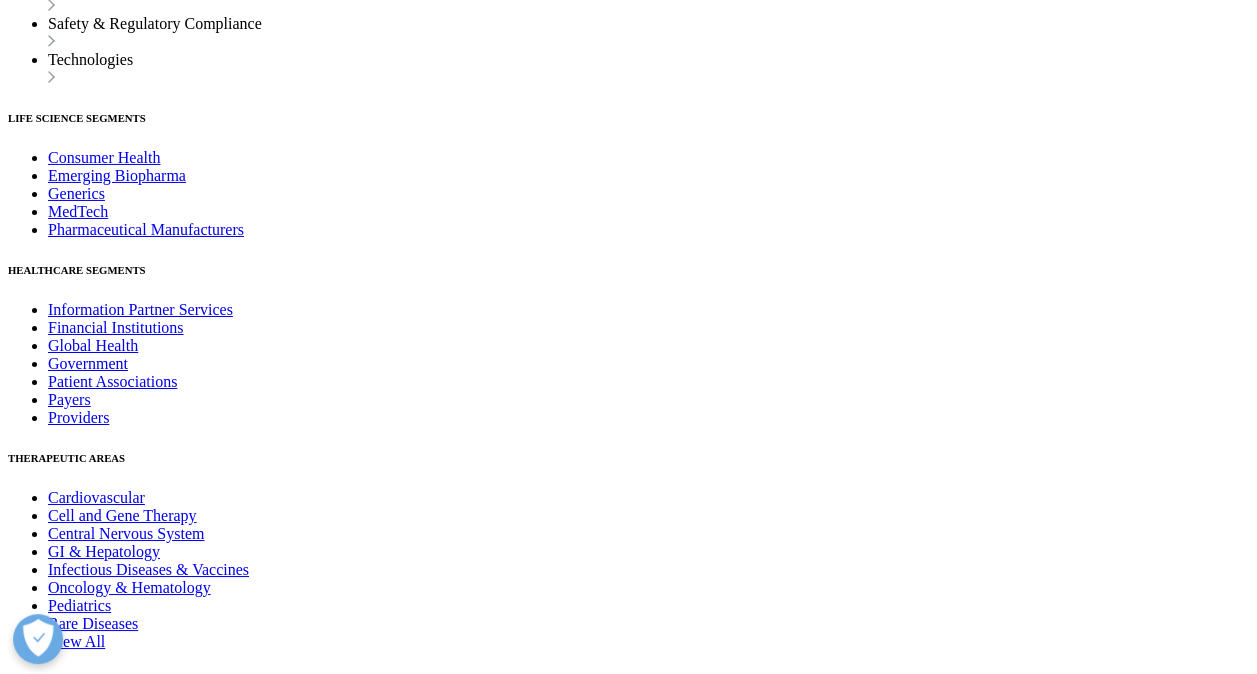 click on "There is ambiguity around semaglutide’s classification as a generic or biosimilar, with many dependent factors such as the originator’s regulatory pathway and whether off-patent versions are synthesised or recombinant." at bounding box center [648, 12421] 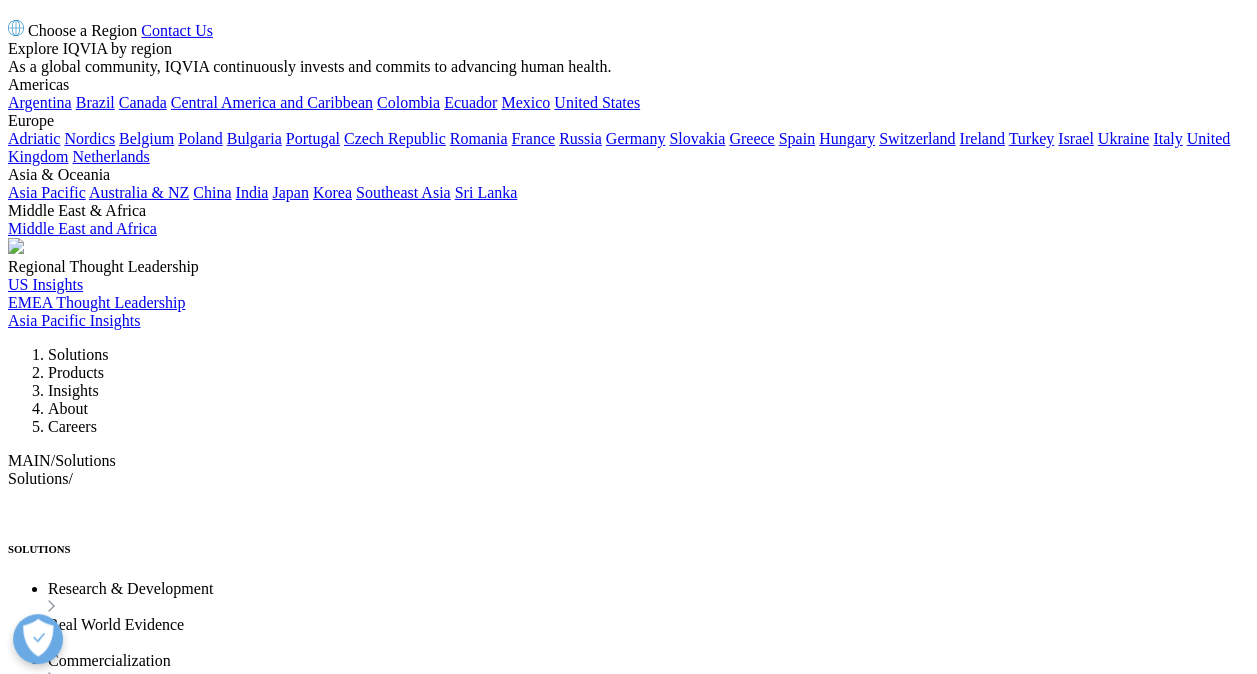 click on "There is ambiguity around semaglutide’s classification as a generic or biosimilar, with many dependent factors such as the originator’s regulatory pathway and whether off-patent versions are synthesised or recombinant." at bounding box center [648, 13767] 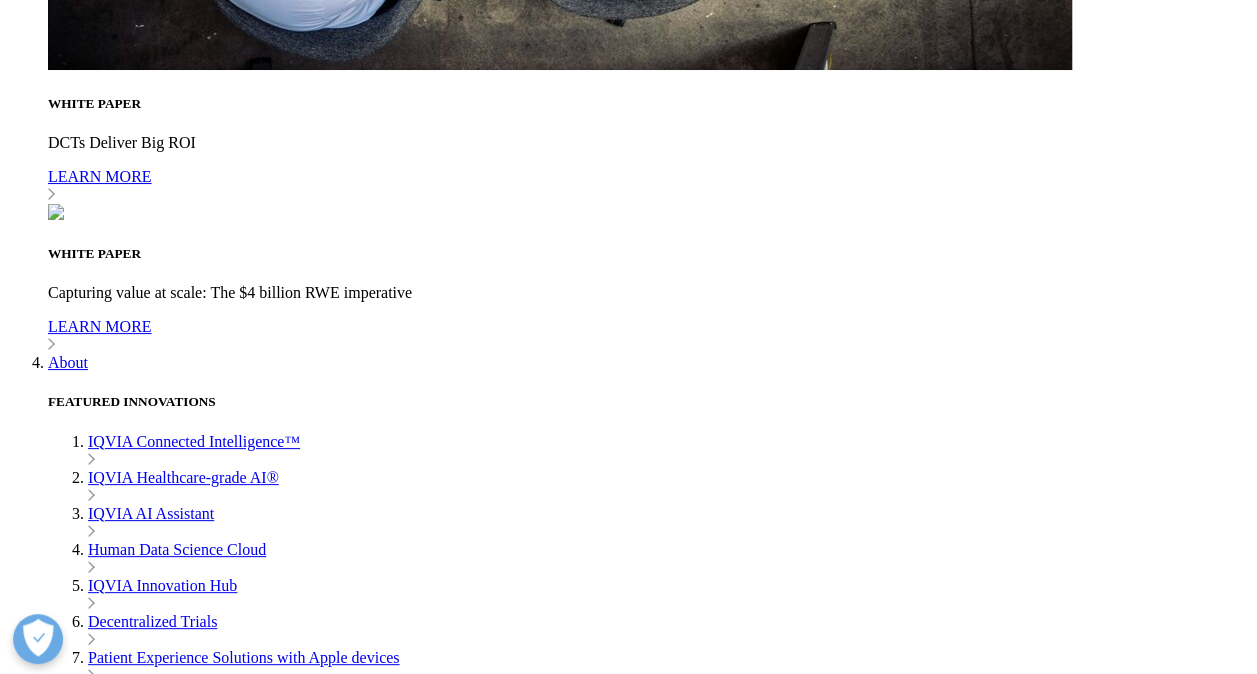 click on "There is ambiguity around semaglutide’s classification as a generic or biosimilar, with many dependent factors such as the originator’s regulatory pathway and whether off-patent versions are synthesised or recombinant." at bounding box center [648, 20932] 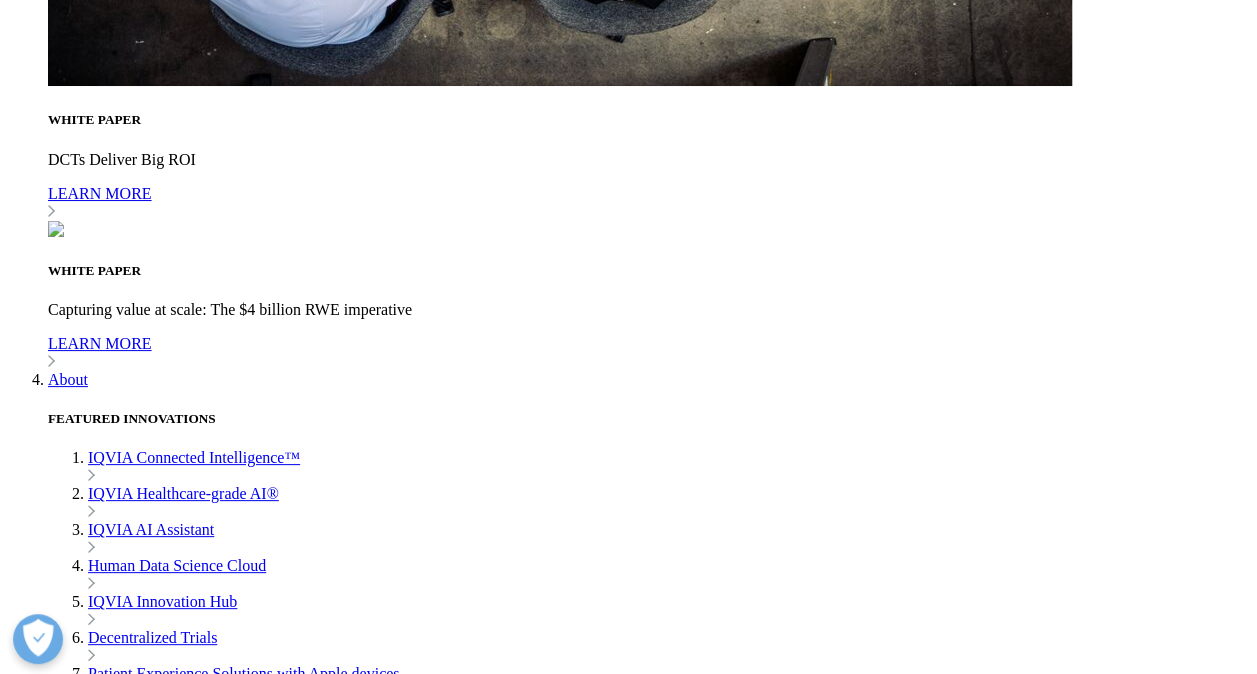 click on "There is ambiguity around semaglutide’s classification as a generic or biosimilar, with many dependent factors such as the originator’s regulatory pathway and whether off-patent versions are synthesised or recombinant." at bounding box center [648, 22307] 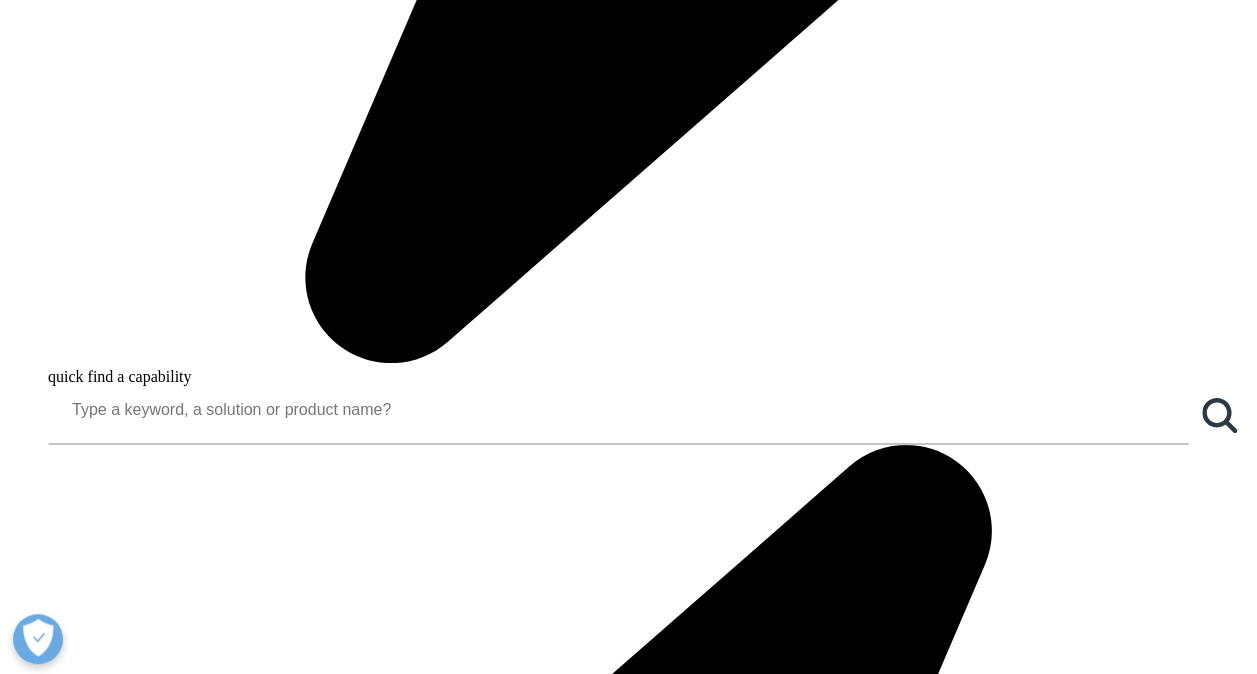 scroll, scrollTop: 1511, scrollLeft: 0, axis: vertical 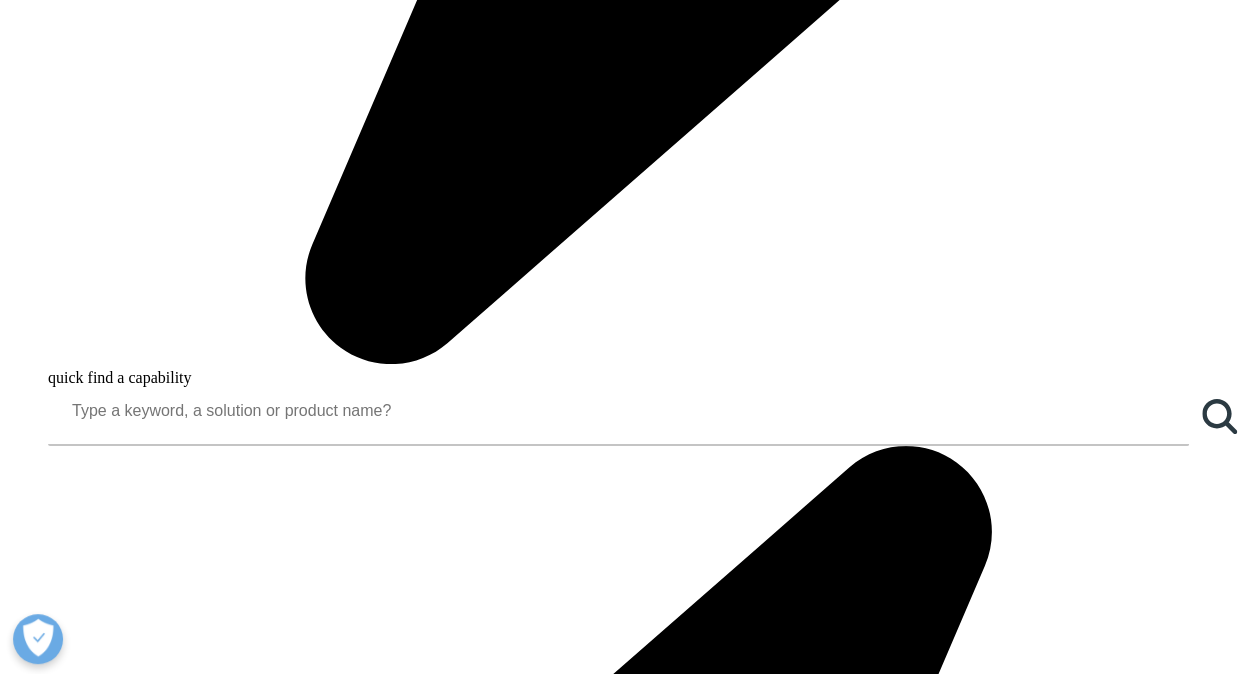 drag, startPoint x: 559, startPoint y: 436, endPoint x: 610, endPoint y: 630, distance: 200.59163 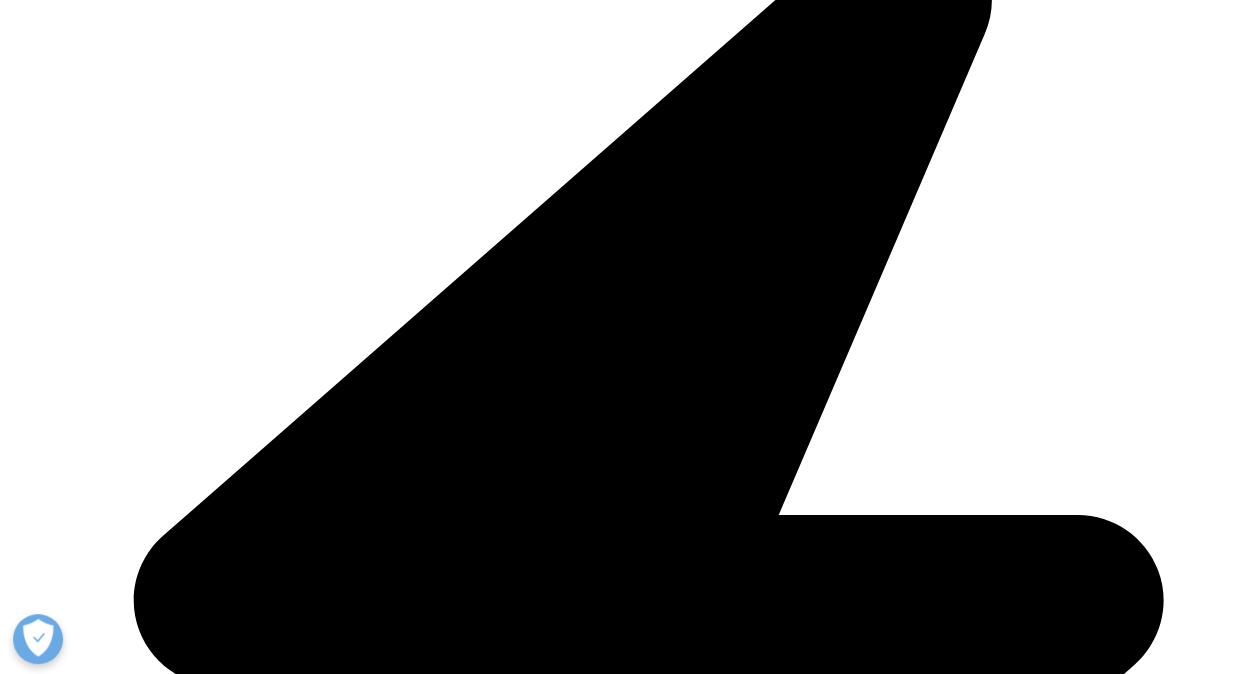 scroll, scrollTop: 2048, scrollLeft: 0, axis: vertical 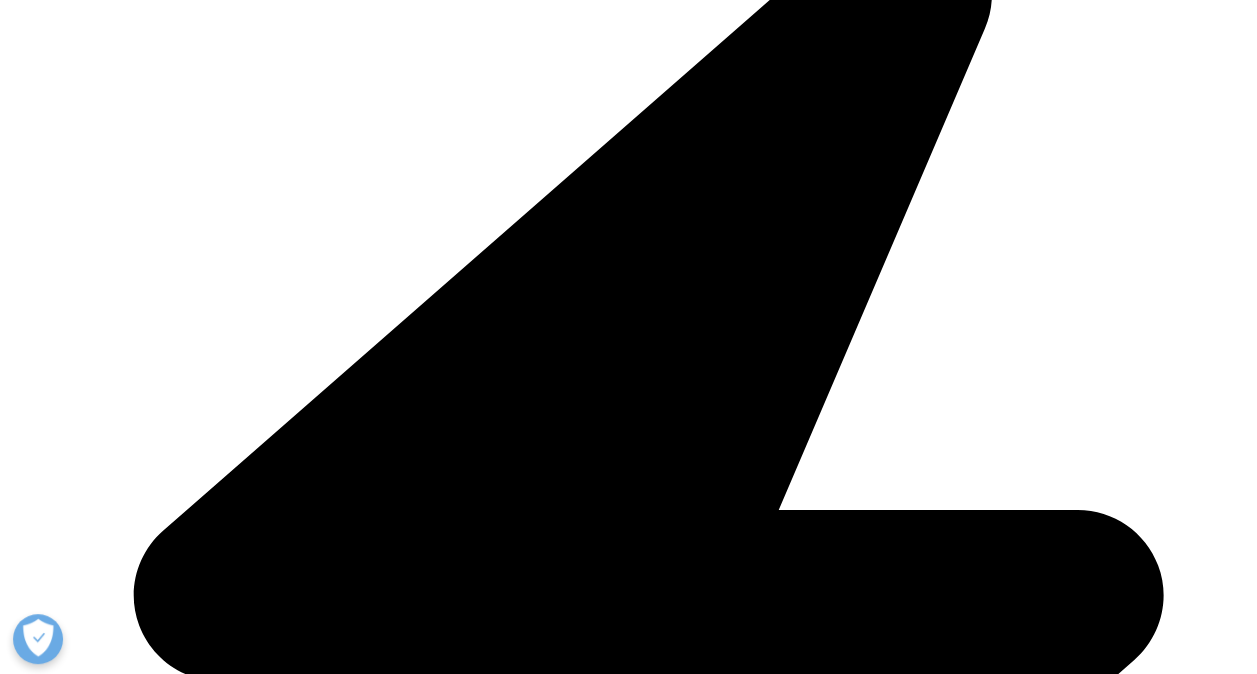 drag, startPoint x: 609, startPoint y: 527, endPoint x: 570, endPoint y: 311, distance: 219.4926 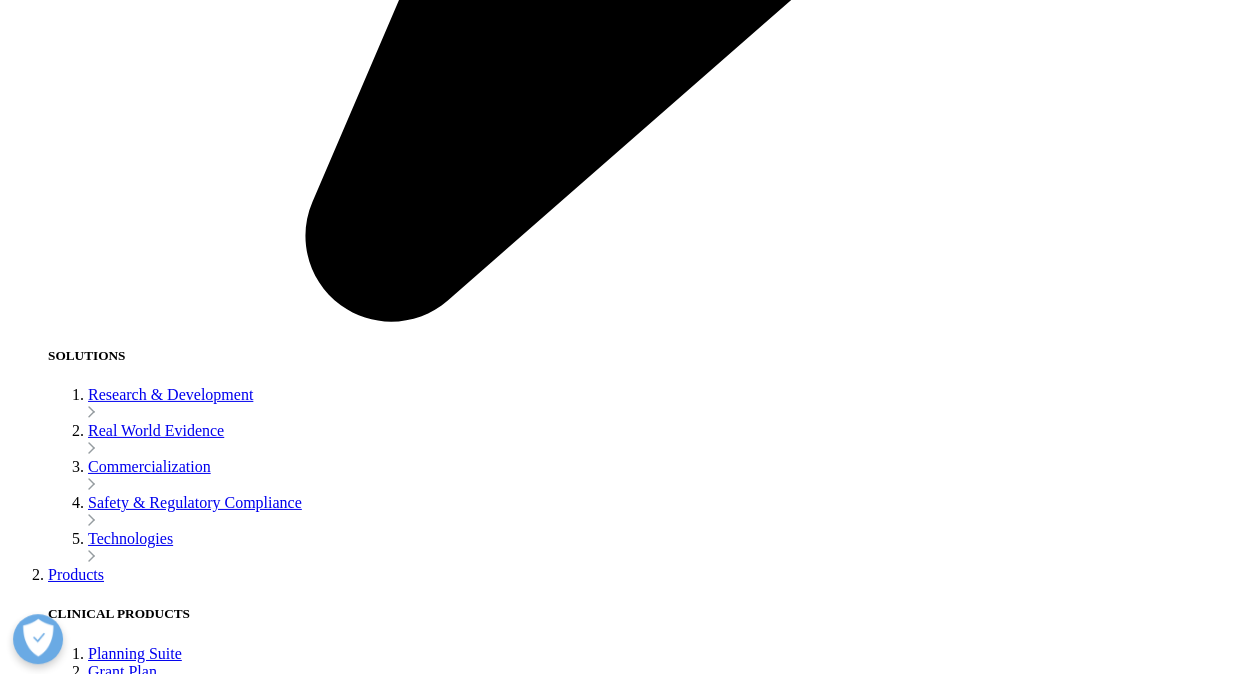 scroll, scrollTop: 3033, scrollLeft: 0, axis: vertical 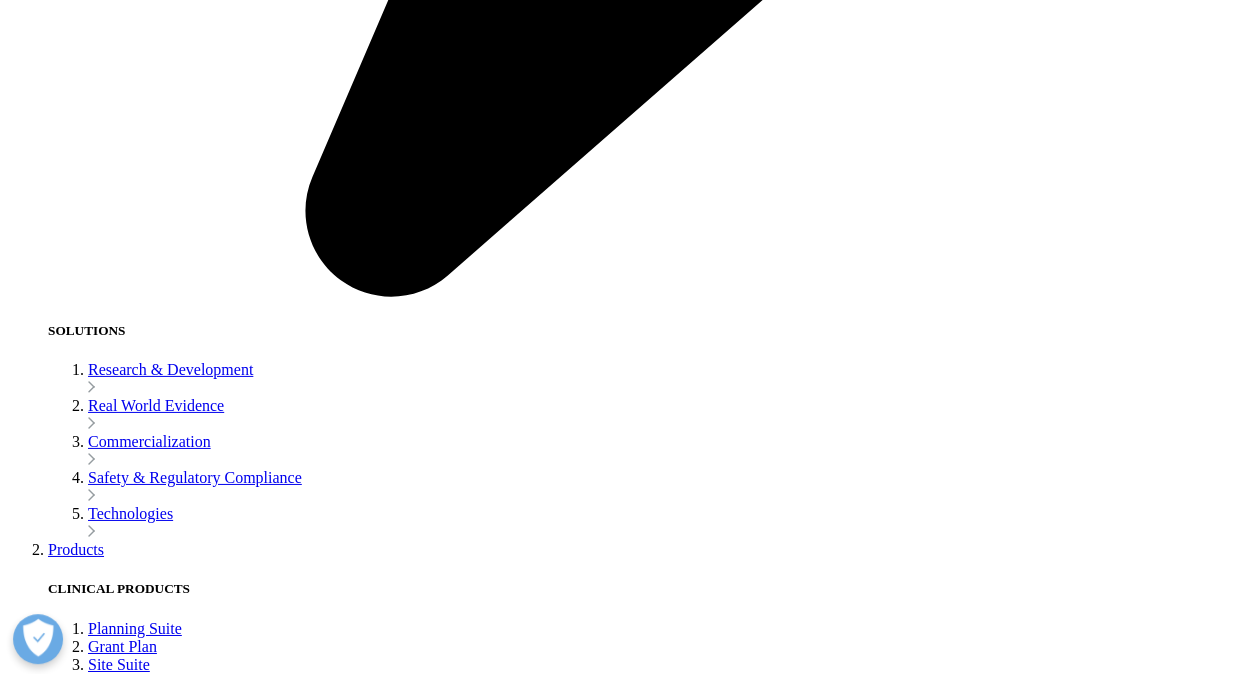 drag, startPoint x: 672, startPoint y: 440, endPoint x: 602, endPoint y: 182, distance: 267.3275 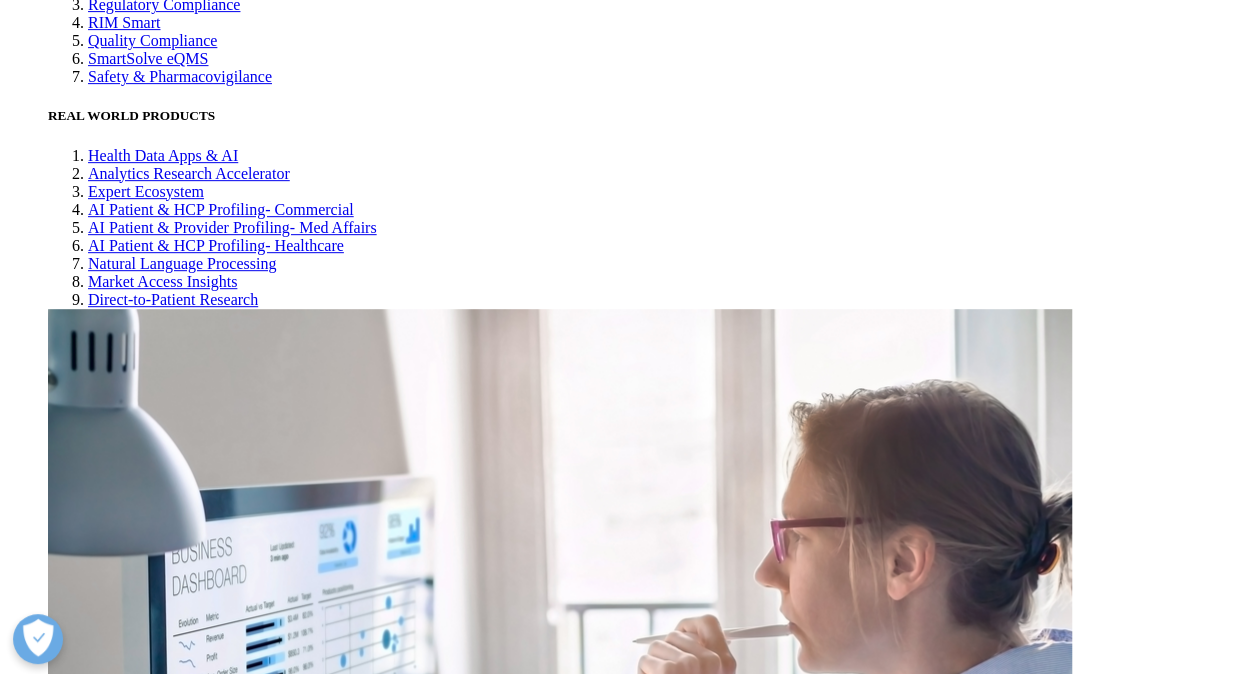 scroll, scrollTop: 4148, scrollLeft: 0, axis: vertical 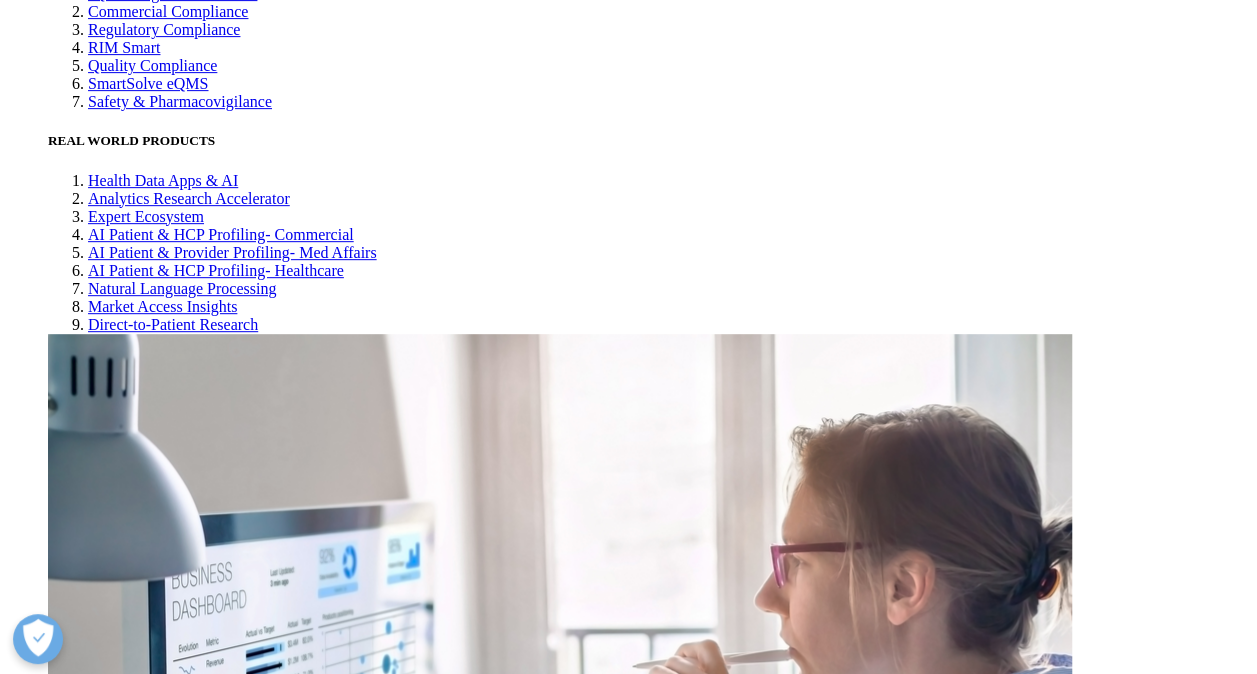 drag, startPoint x: 552, startPoint y: 227, endPoint x: 607, endPoint y: 510, distance: 288.29498 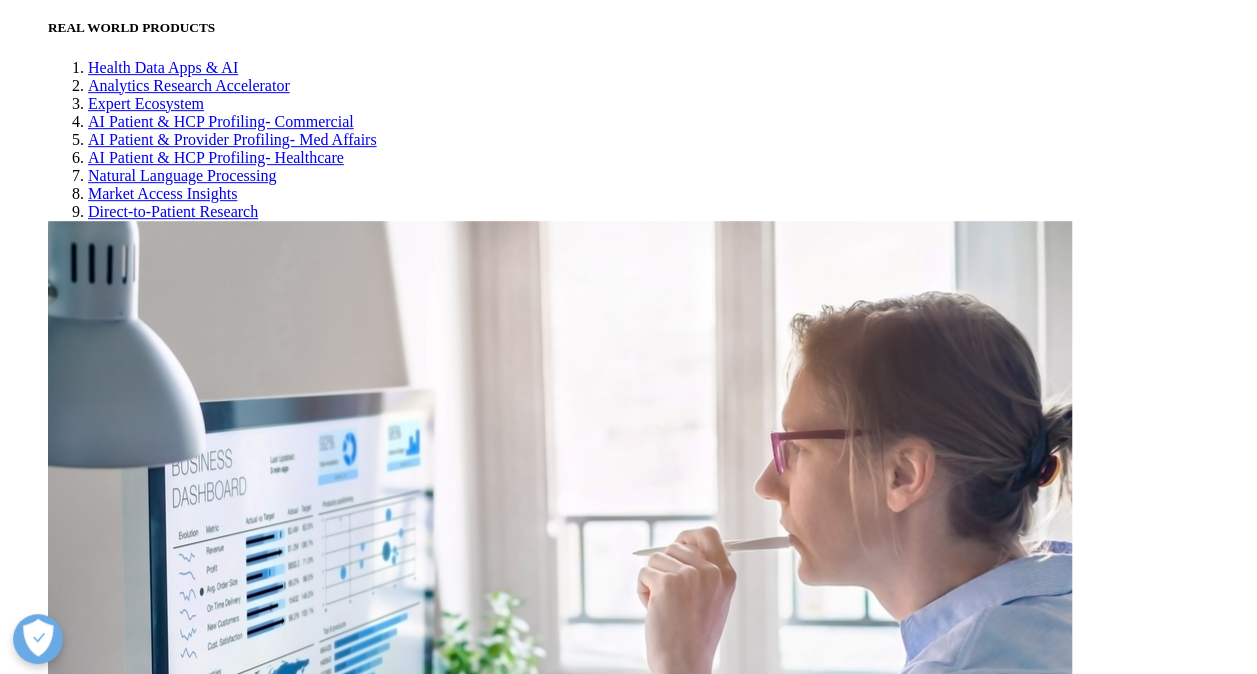 drag, startPoint x: 634, startPoint y: 584, endPoint x: 534, endPoint y: 176, distance: 420.07617 